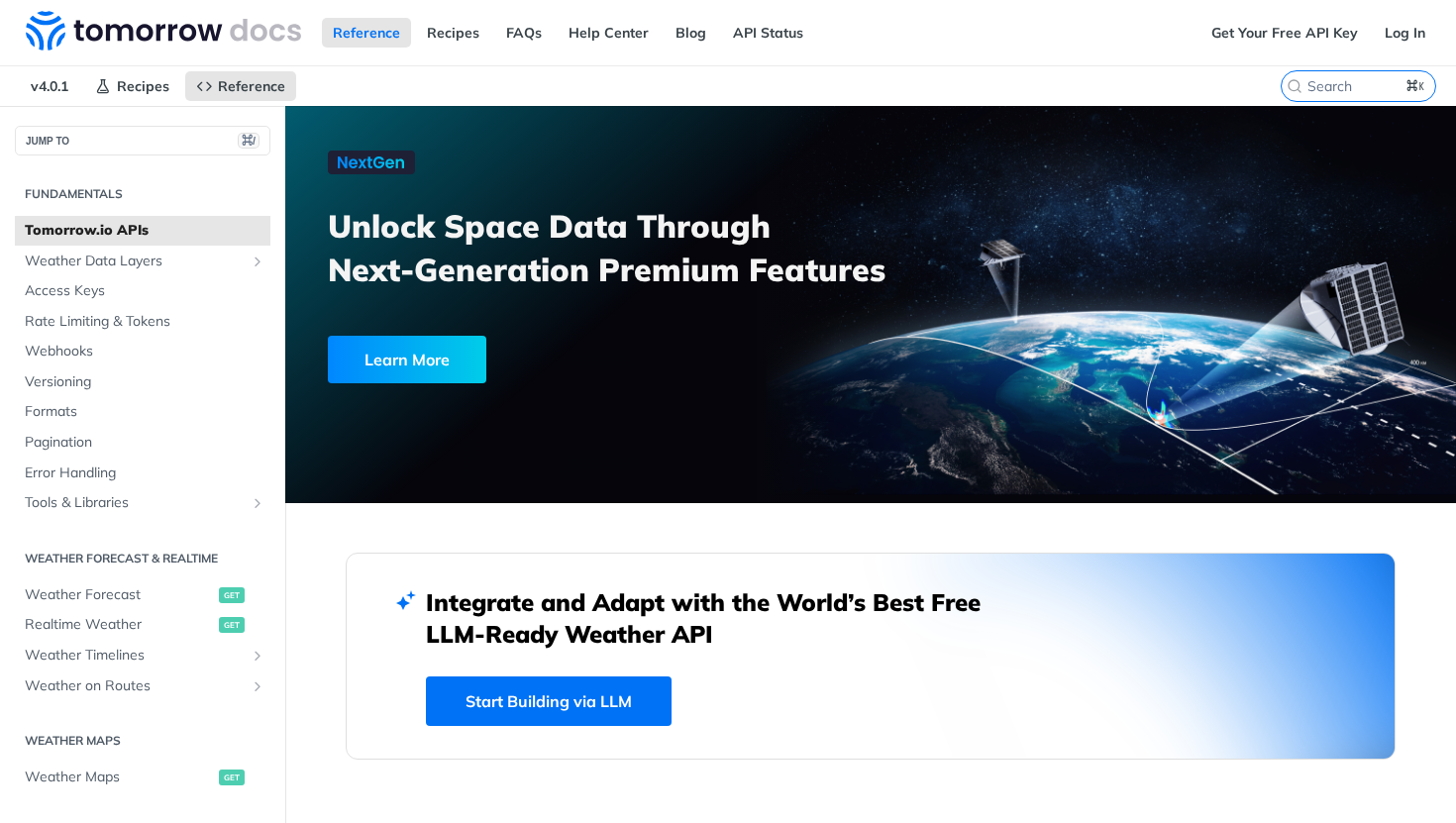 scroll, scrollTop: 0, scrollLeft: 0, axis: both 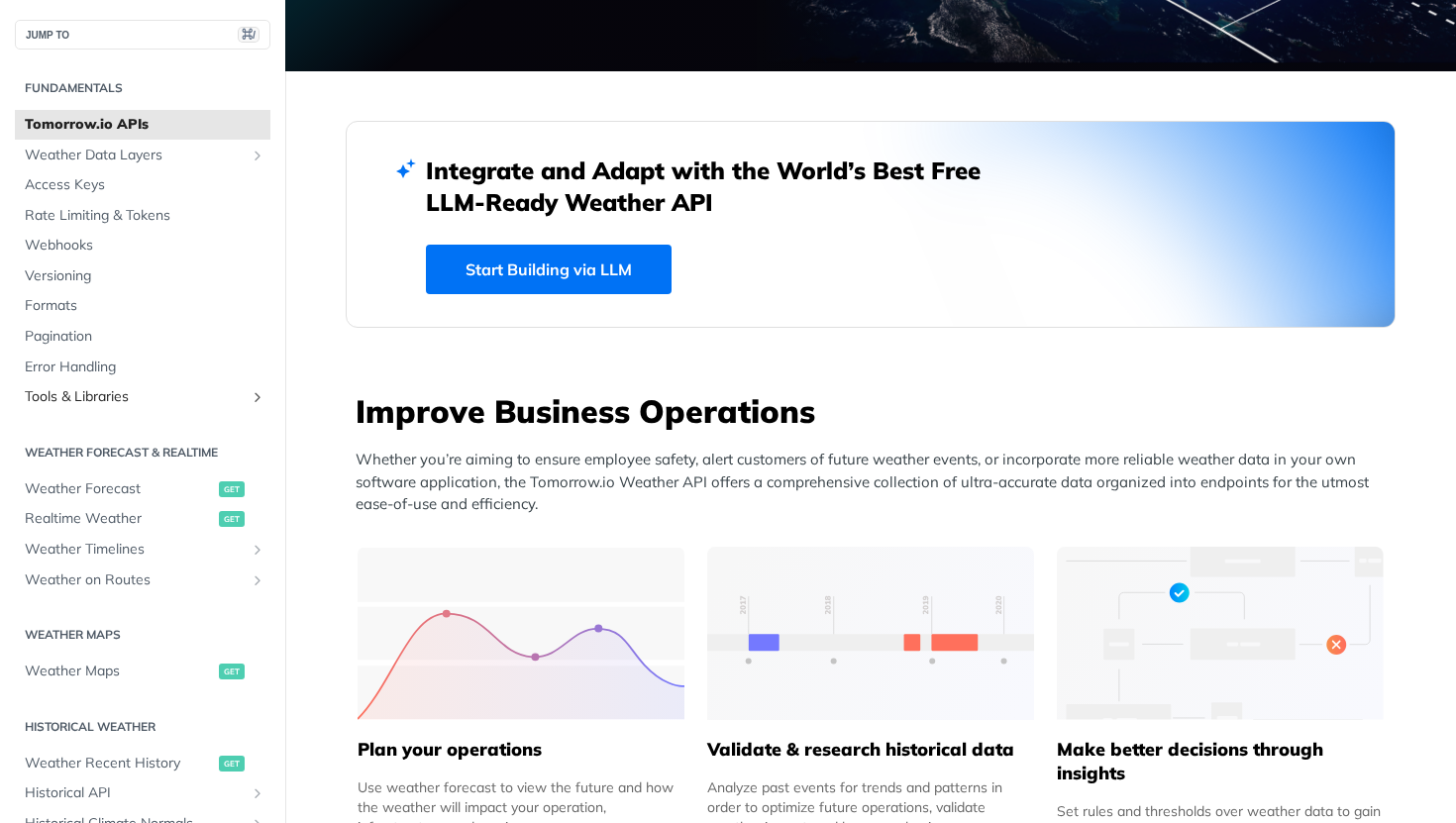 click on "Tools & Libraries" at bounding box center (143, 397) 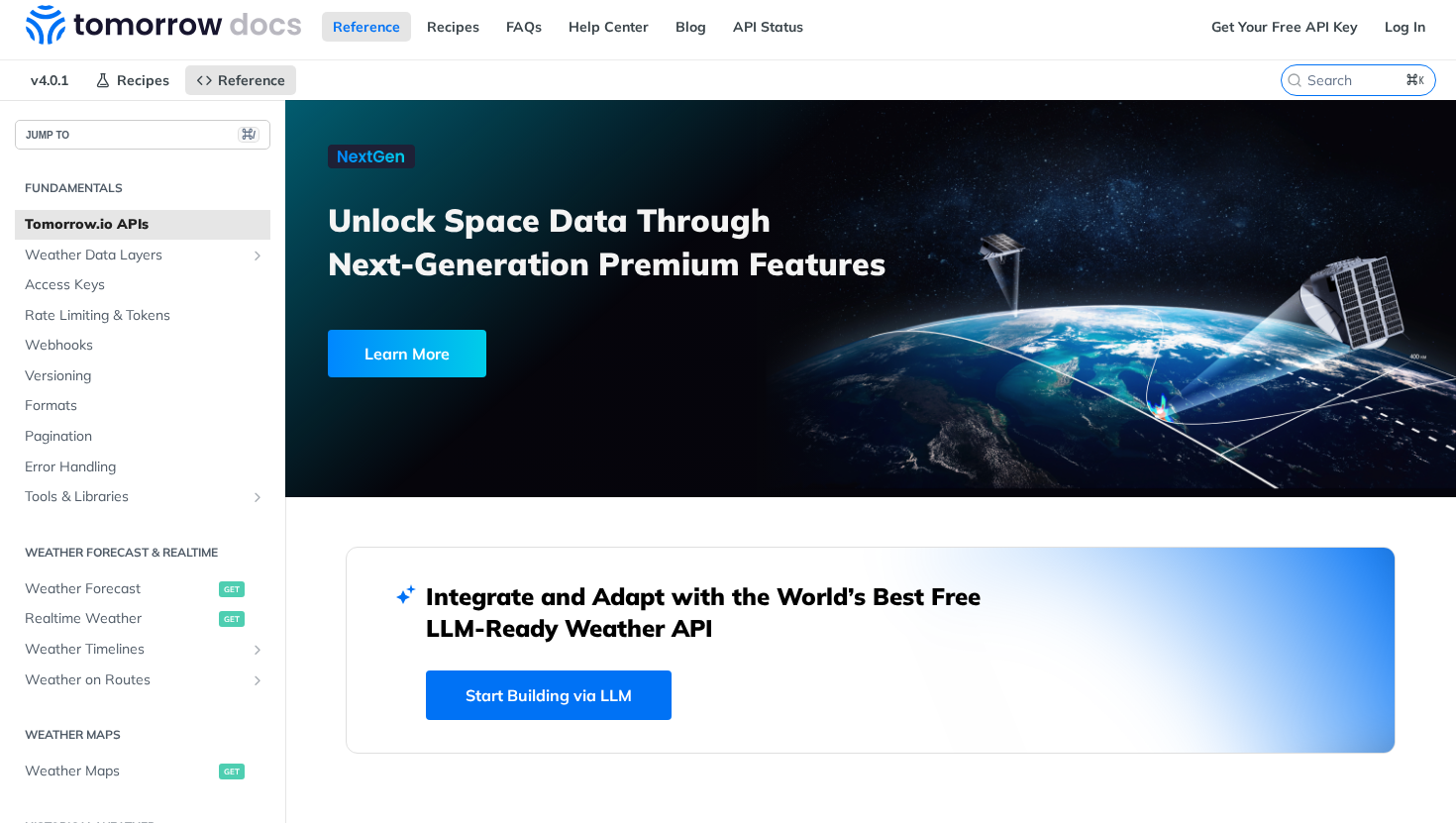 scroll, scrollTop: 0, scrollLeft: 0, axis: both 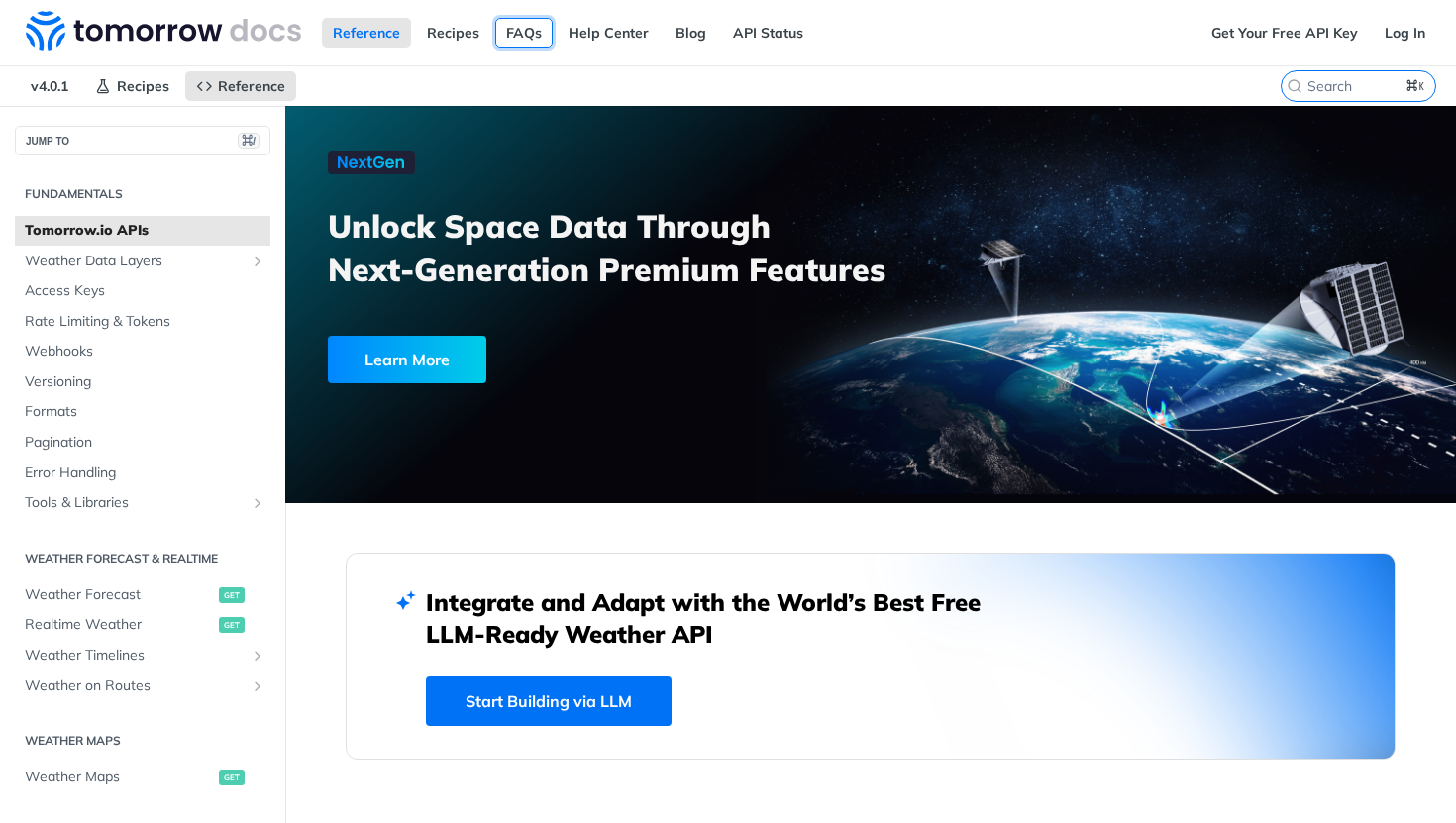 click on "FAQs" at bounding box center [524, 33] 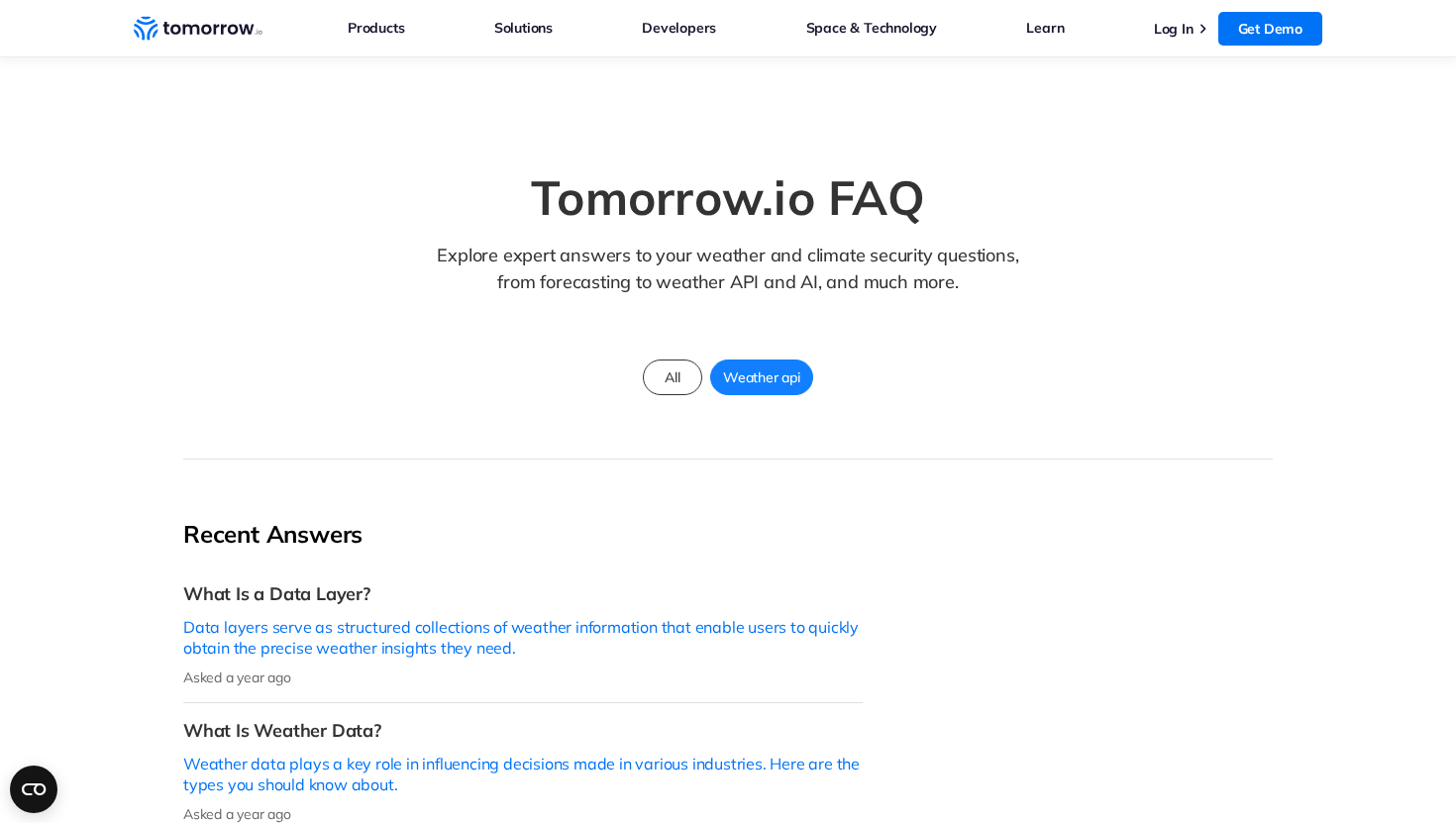scroll, scrollTop: 0, scrollLeft: 0, axis: both 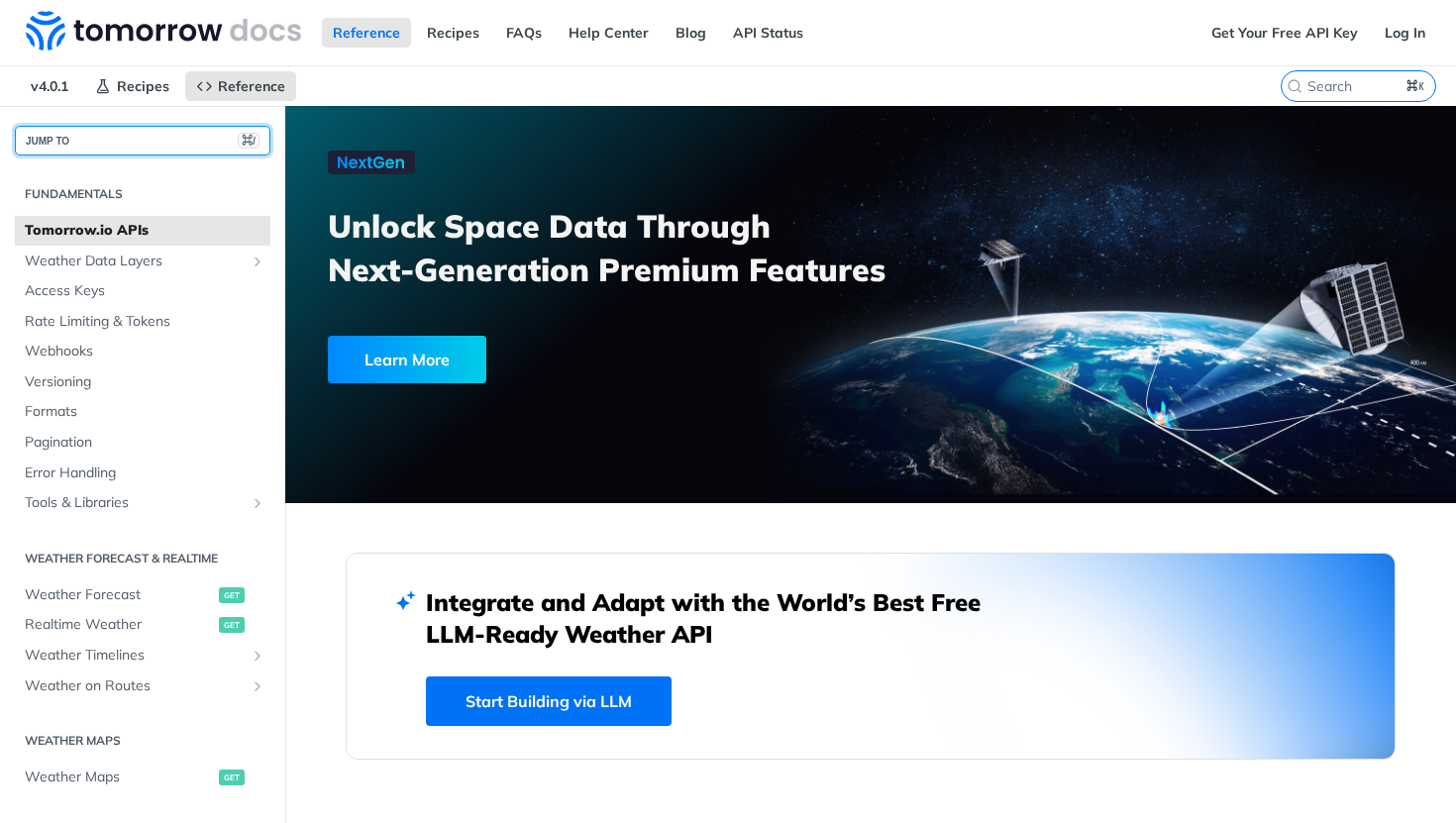 click on "JUMP TO ⌘/" at bounding box center (143, 141) 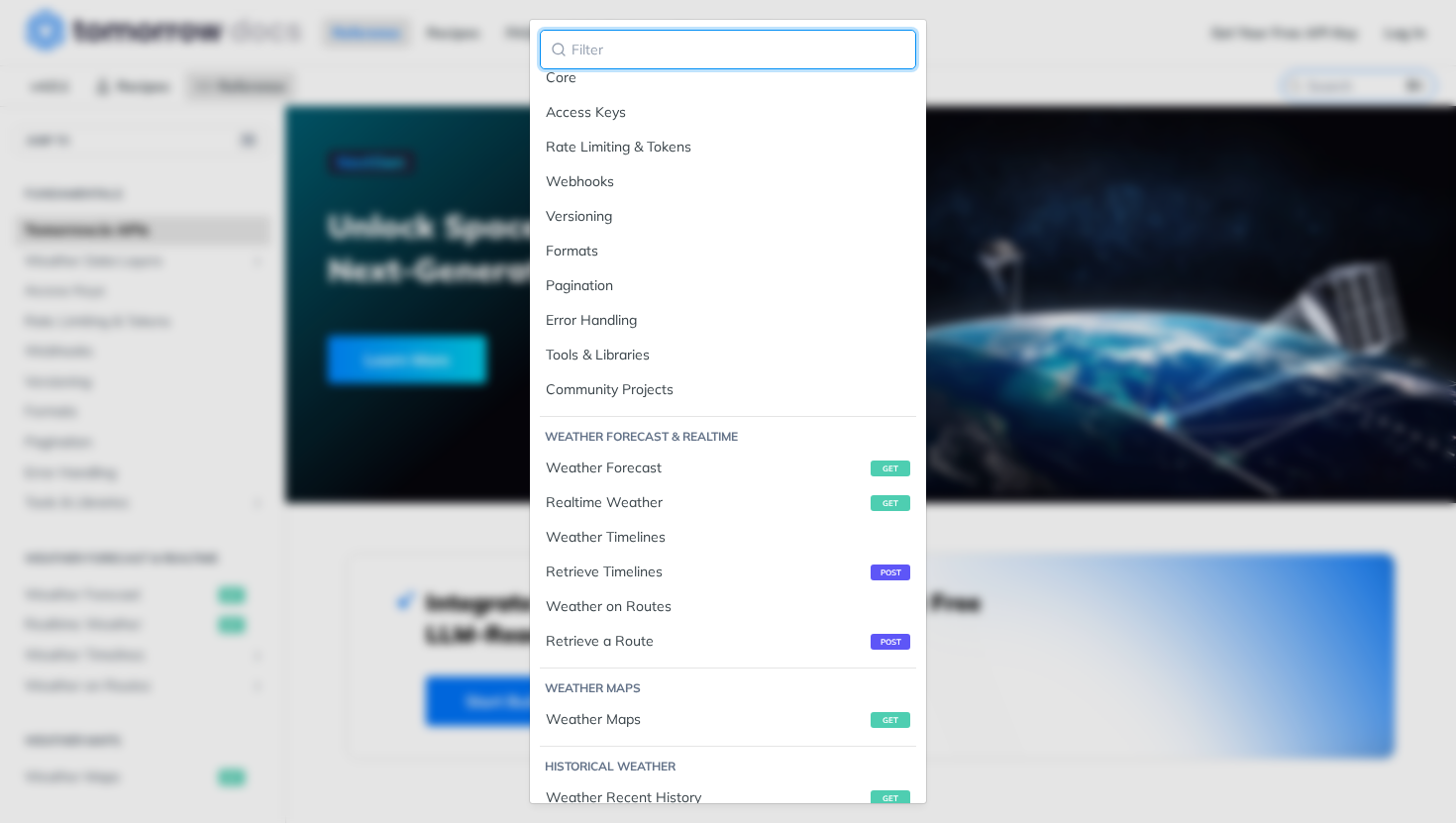 scroll, scrollTop: 0, scrollLeft: 0, axis: both 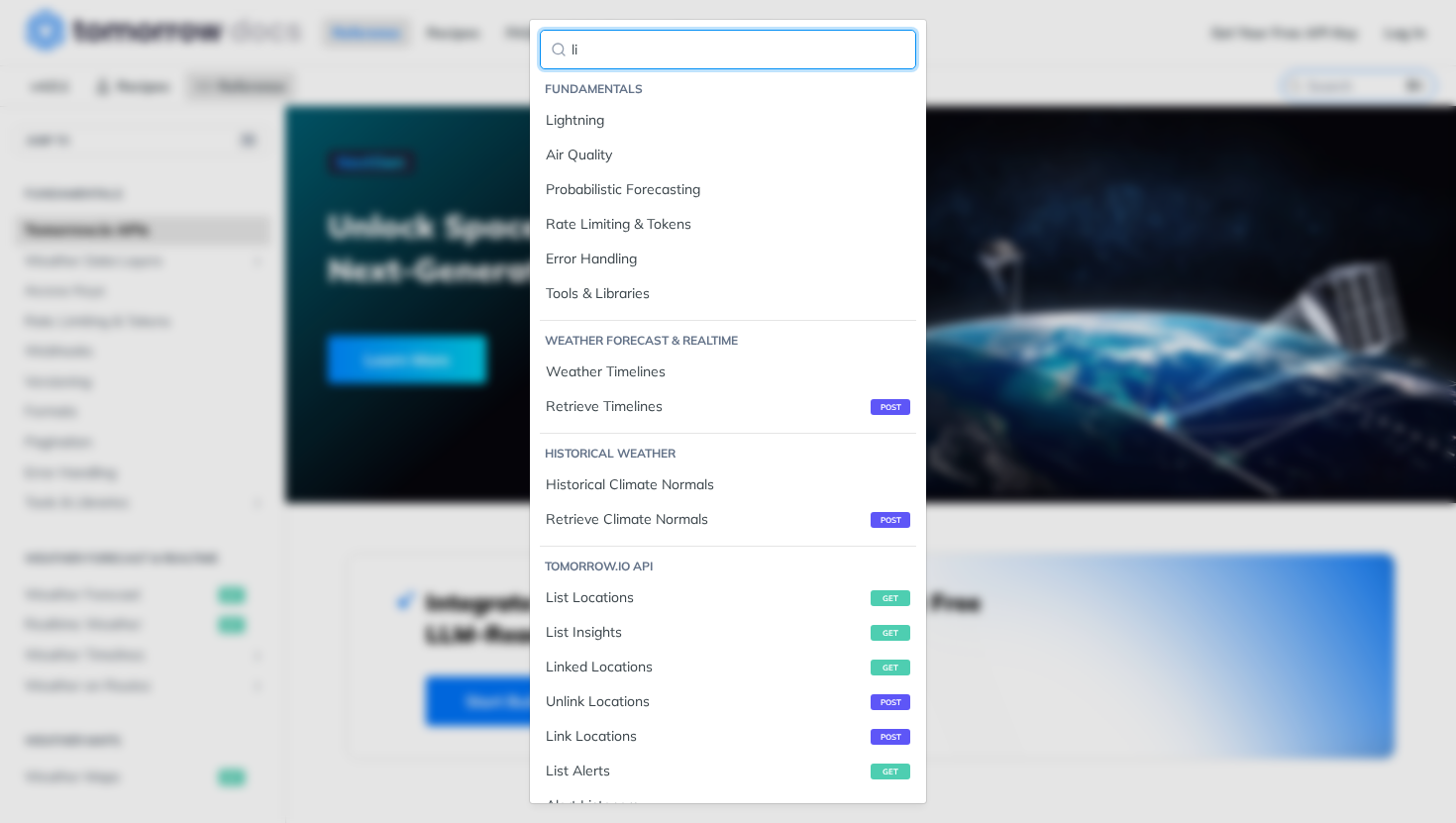 type on "l" 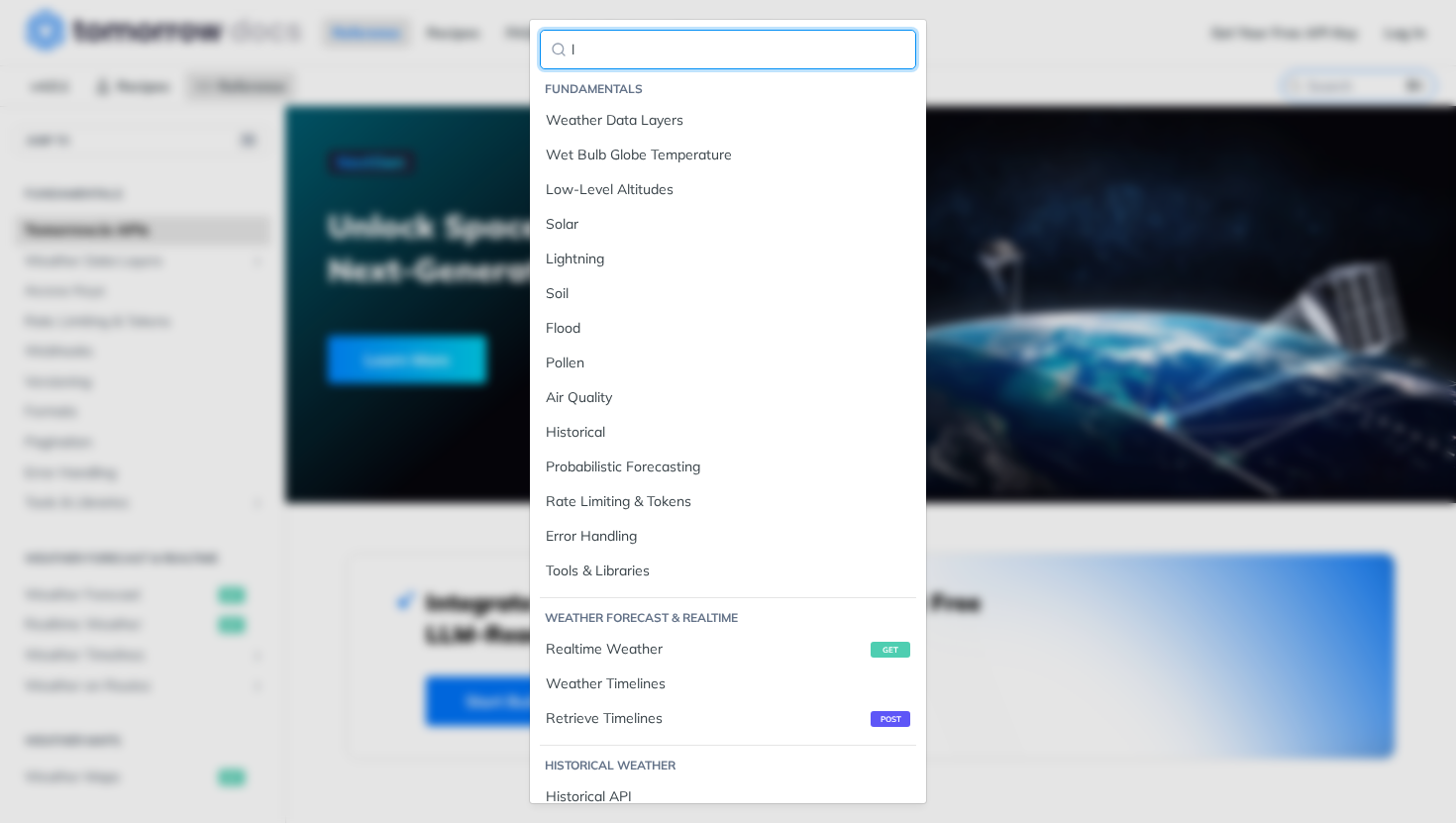 type 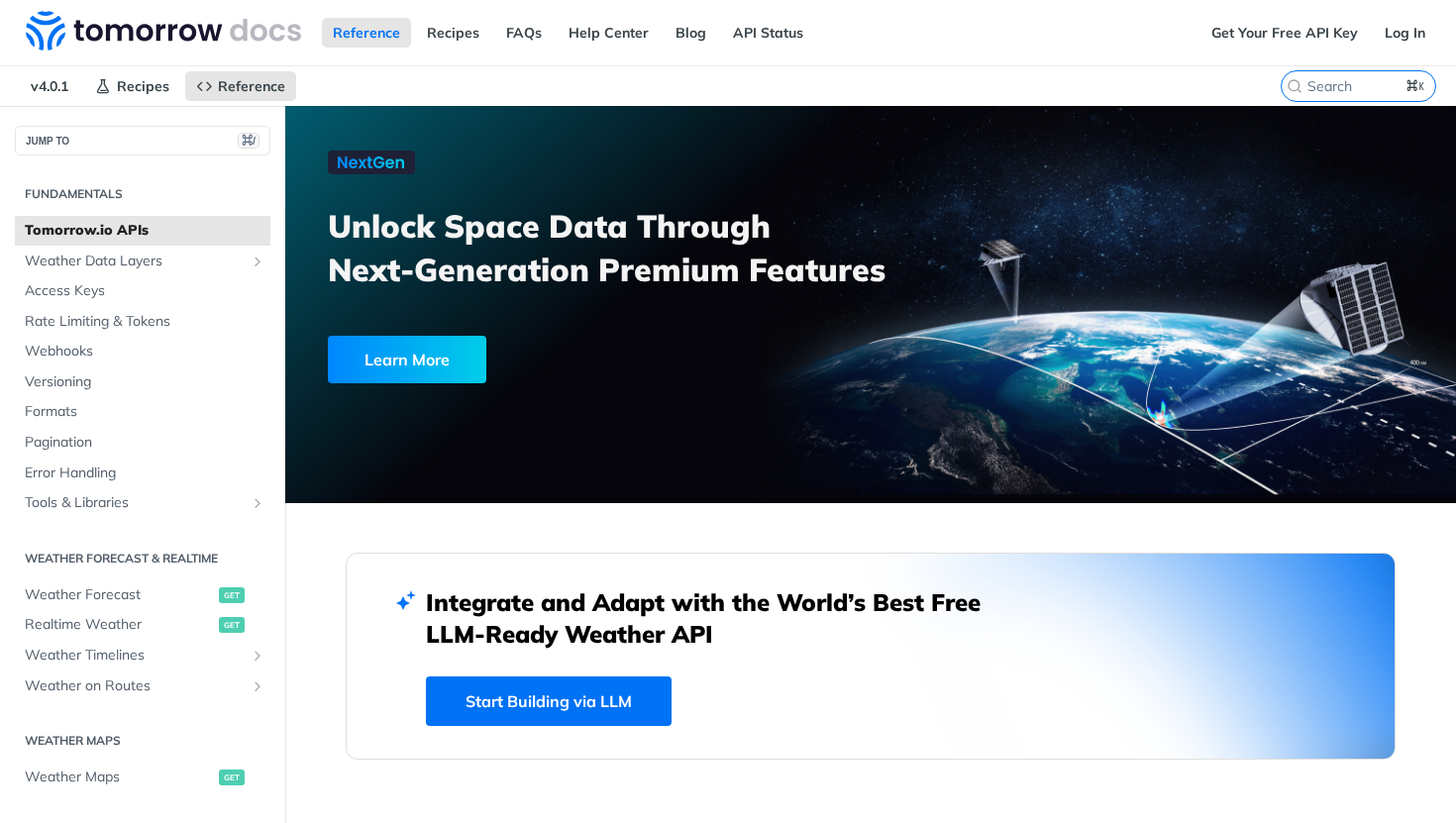 click on "Jump to Content Reference Recipes FAQs Help Center Blog API Status Recipes Reference v4.0.1 Reference Recipes FAQs Help Center Blog API Status Get Your Free API Key Log In Reference Get Your Free API Key Log In v4.0.1 Recipes Reference Tomorrow.io APIs ⌘K All Recipes Reference Pages Start  typing to search… JUMP TO ⌘/ Fundamentals Tomorrow.io APIs Weather Data Layers Core Probabilistic Forecasting Weather Codes Historical Advanced Precipitation Air Quality Pollen Fire Flood Soil Lightning Maritime Solar Aviation Low-Level Altitudes Wet Bulb Globe Temperature Access Keys Rate Limiting & Tokens Webhooks Versioning Formats Pagination Error Handling Tools & Libraries Postman Collection Sample Code Community Projects Weather Forecast & realtime Weather Forecast get Realtime Weather get Weather Timelines Retrieve Timelines post Weather on Routes Retrieve a Route post Weather Maps Weather Maps get Historical Weather Weather Recent History get Historical API Retrieve Historical Weather post post Tomorrow.io API" at bounding box center (728, 411) 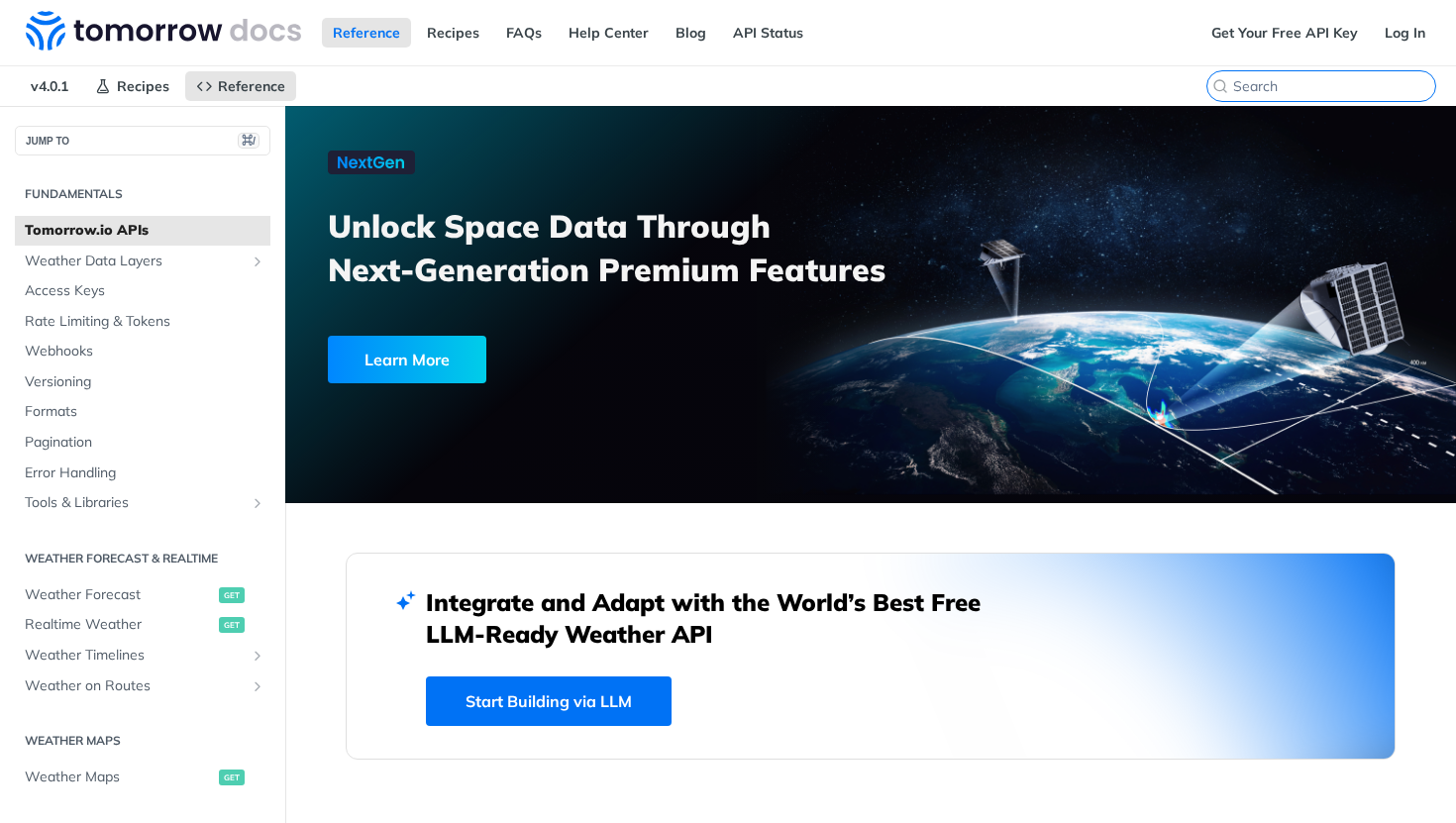 click at bounding box center (1334, 86) 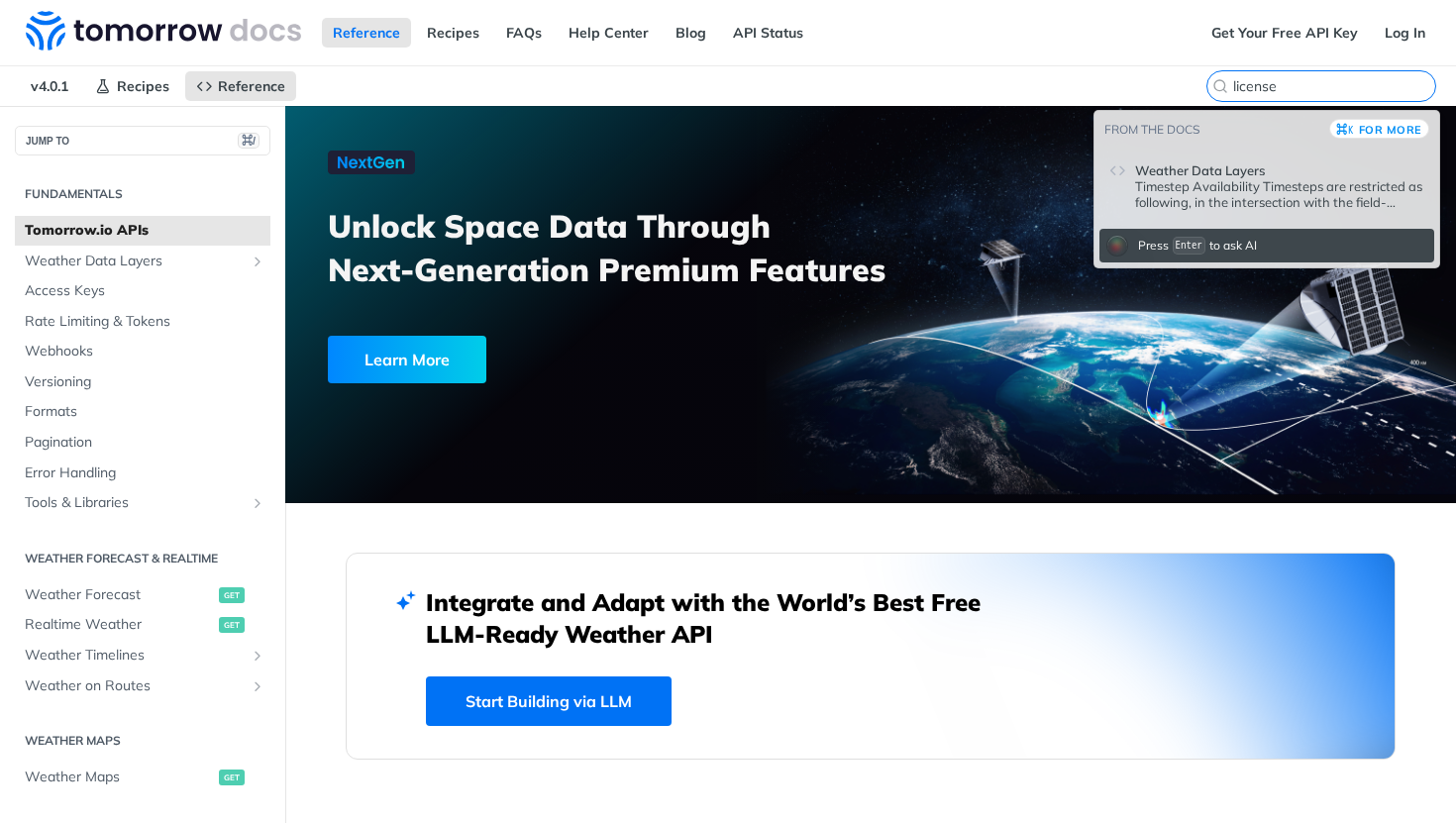 type on "license" 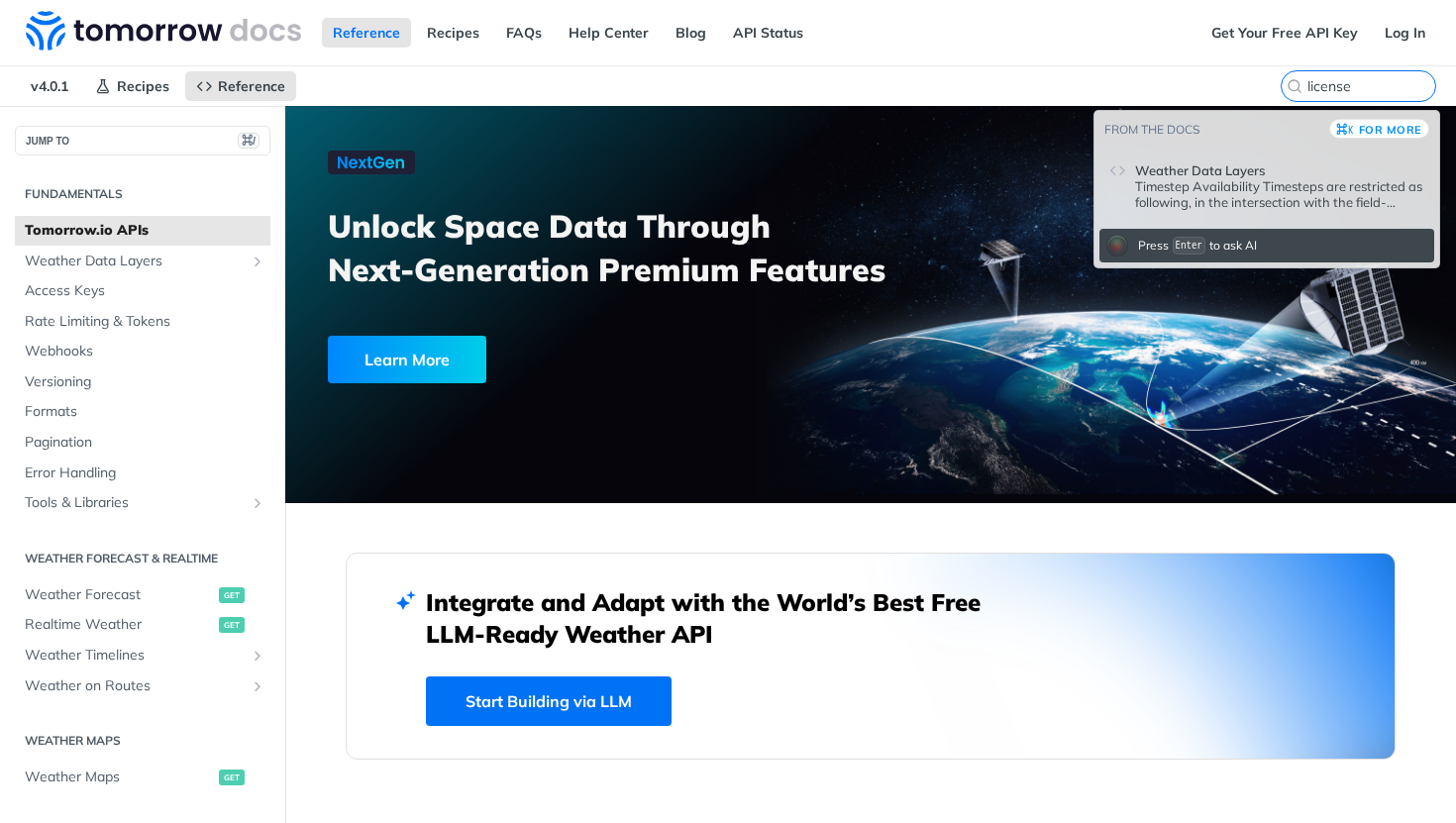 click on "Timestep Availability Timesteps are restricted as following, in the intersection with the field-specific availability: Timestep Interval Span Availability  License  1d 1 day [-7d,+15d] Free 1h 1 hour [-168h,+360h] Free 30m 30 minutes [-6h,+6h] Contact Us 15m 15 minutes [-6h,+6h] Contact Us 5m 5 minutes [-6h,+6h] Contact Us 1m 1 minute [-6h,+6h] Contact Us current realtime [0,0] Free Data availability beyond -6H in the past and beyond 4.5 days in the future is available for paid plans as an add-on only." at bounding box center [1280, 194] 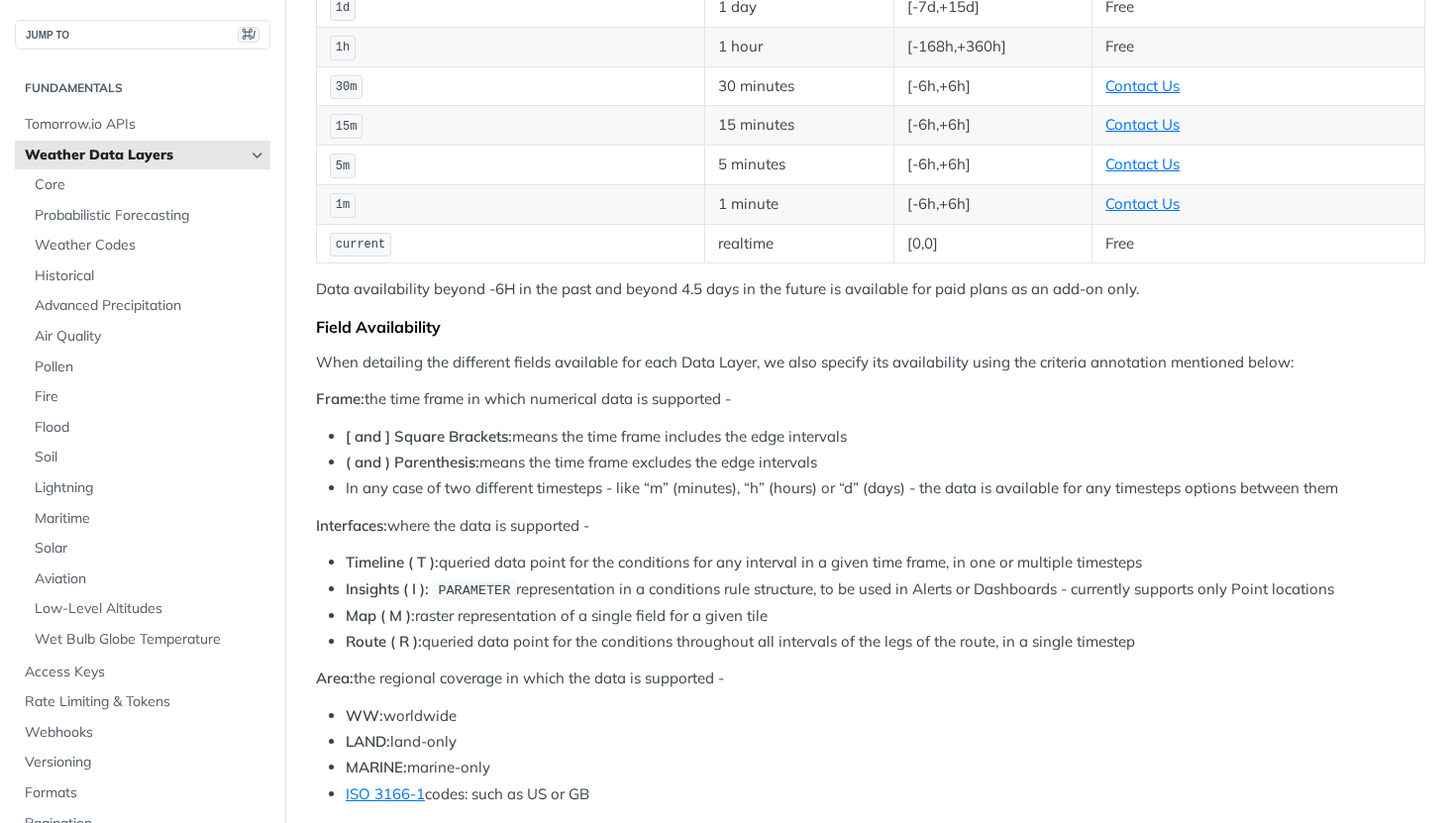 scroll, scrollTop: 0, scrollLeft: 0, axis: both 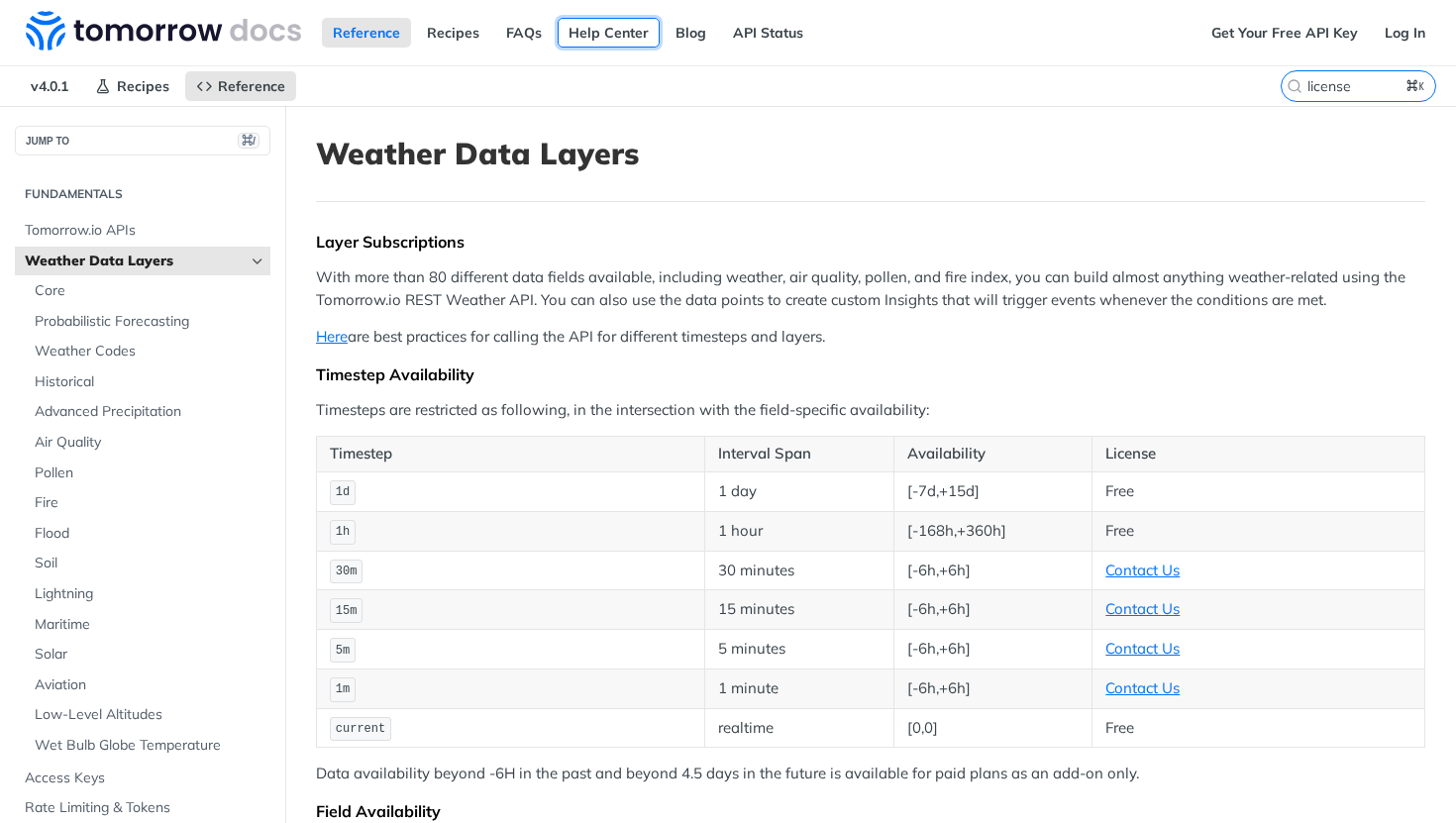 click on "Help Center" at bounding box center (608, 33) 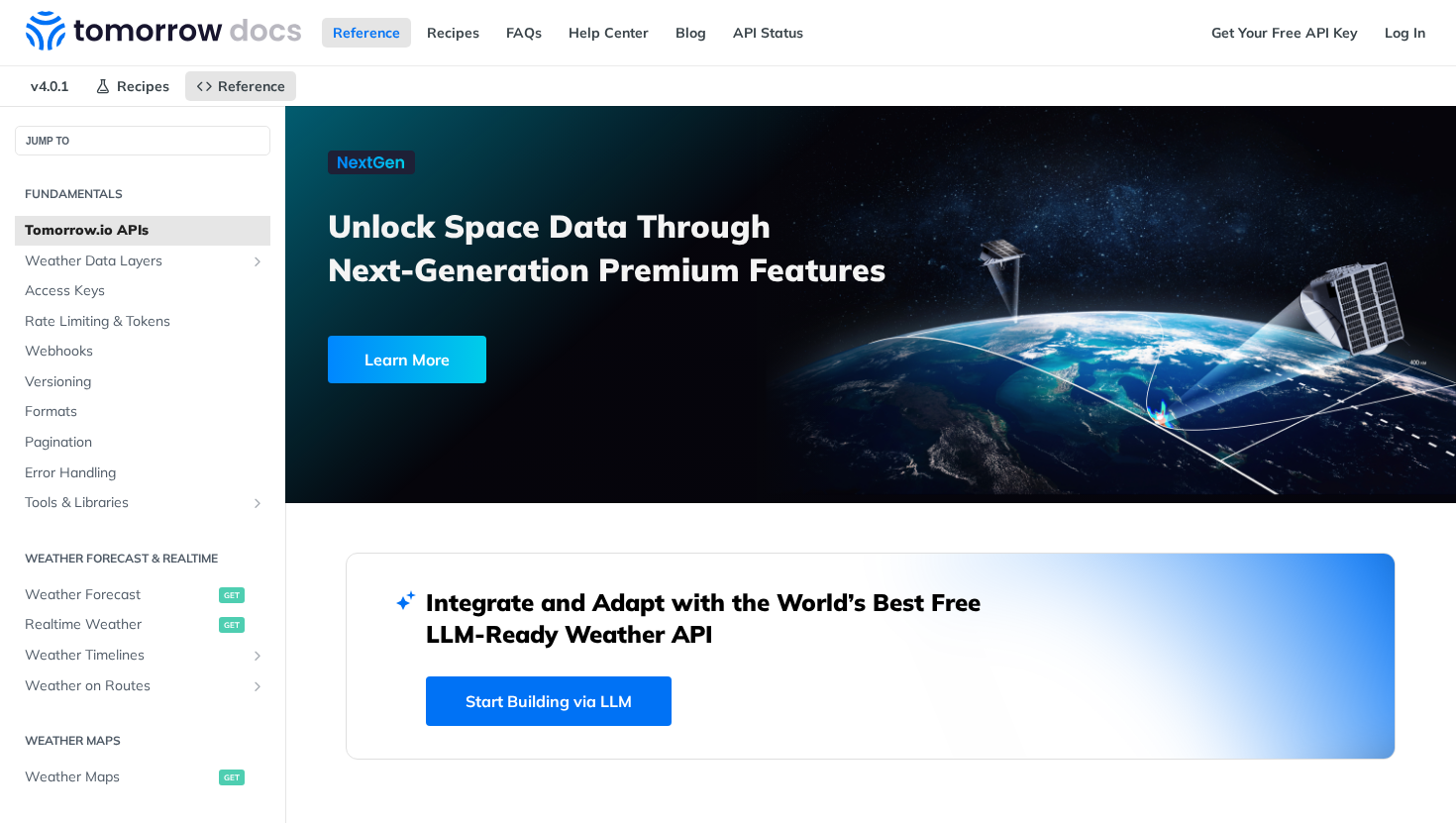 scroll, scrollTop: 0, scrollLeft: 0, axis: both 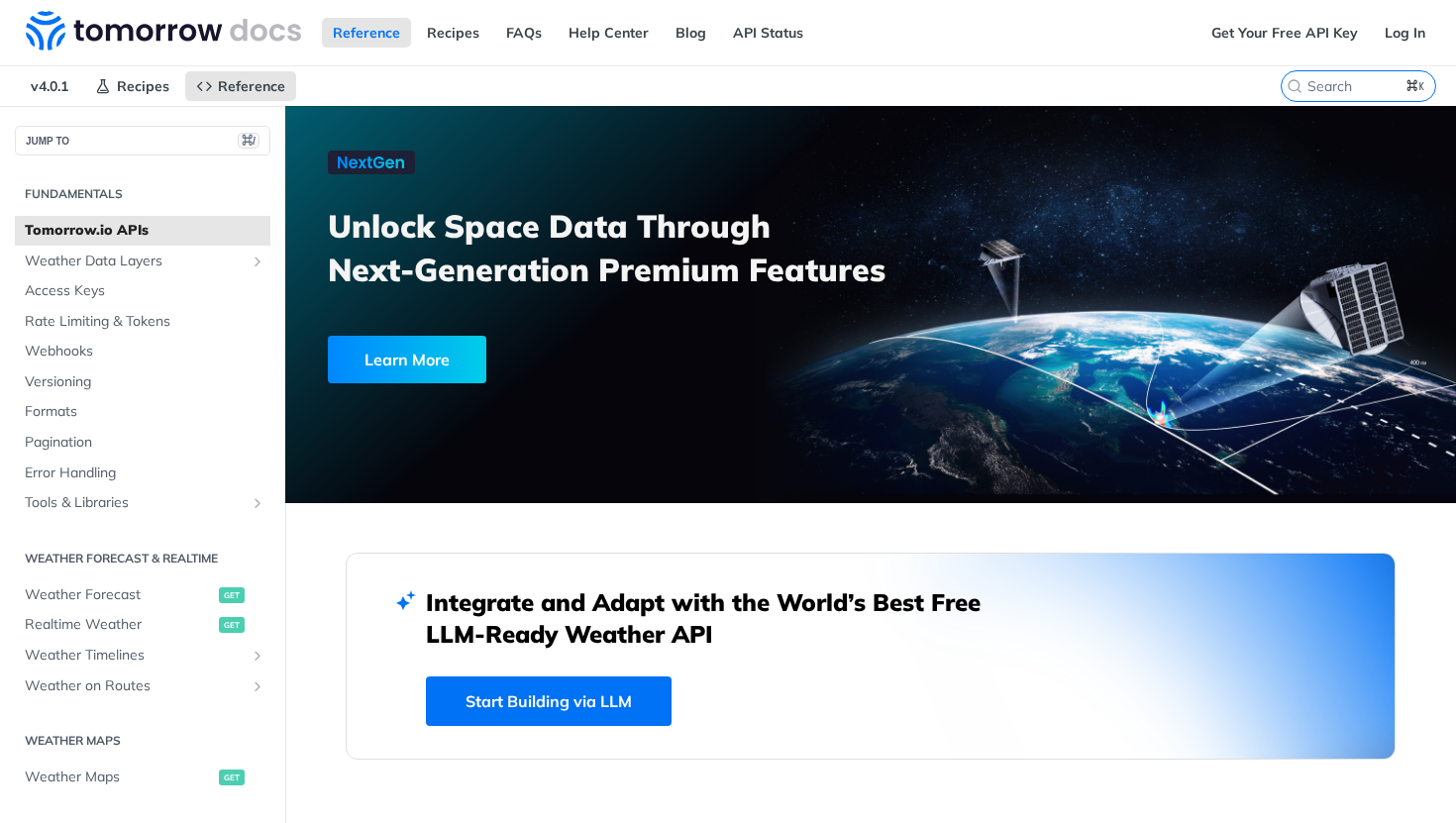 click on "Tomorrow.io APIs" at bounding box center (145, 231) 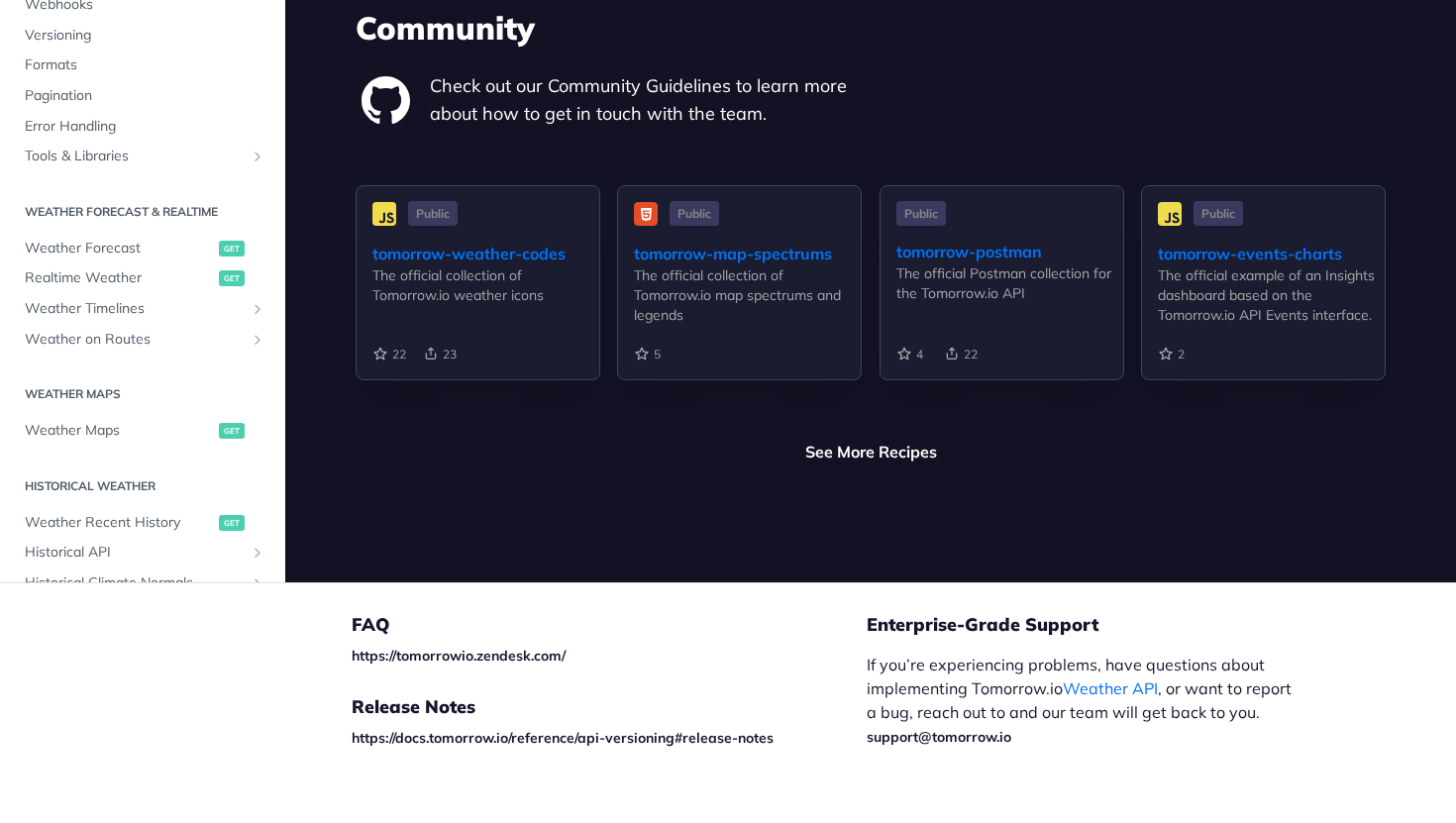 scroll, scrollTop: 4774, scrollLeft: 0, axis: vertical 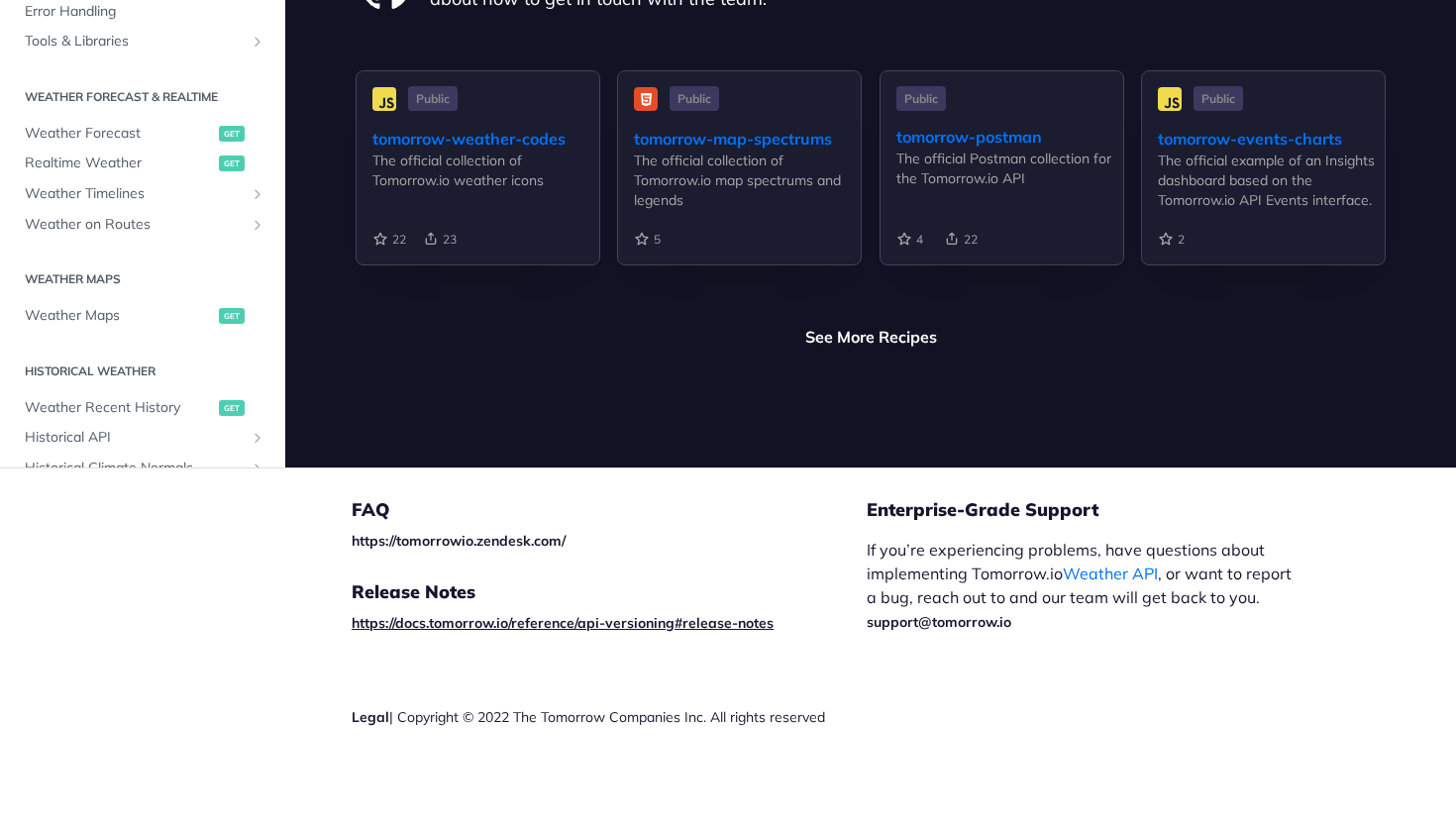 click on "https://docs.tomorrow.io/reference/api-versioning#release-notes" at bounding box center [563, 623] 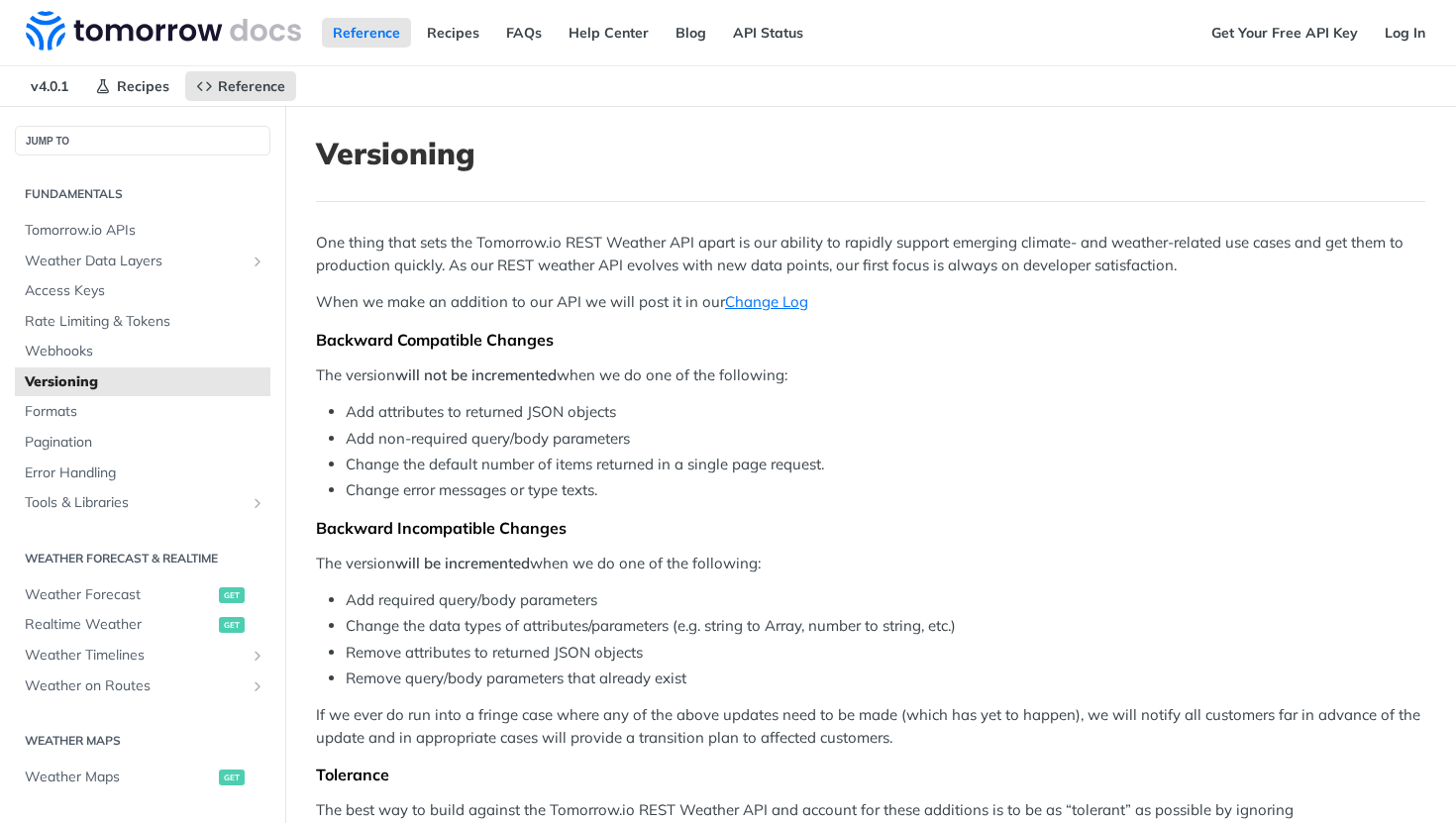 scroll, scrollTop: 0, scrollLeft: 0, axis: both 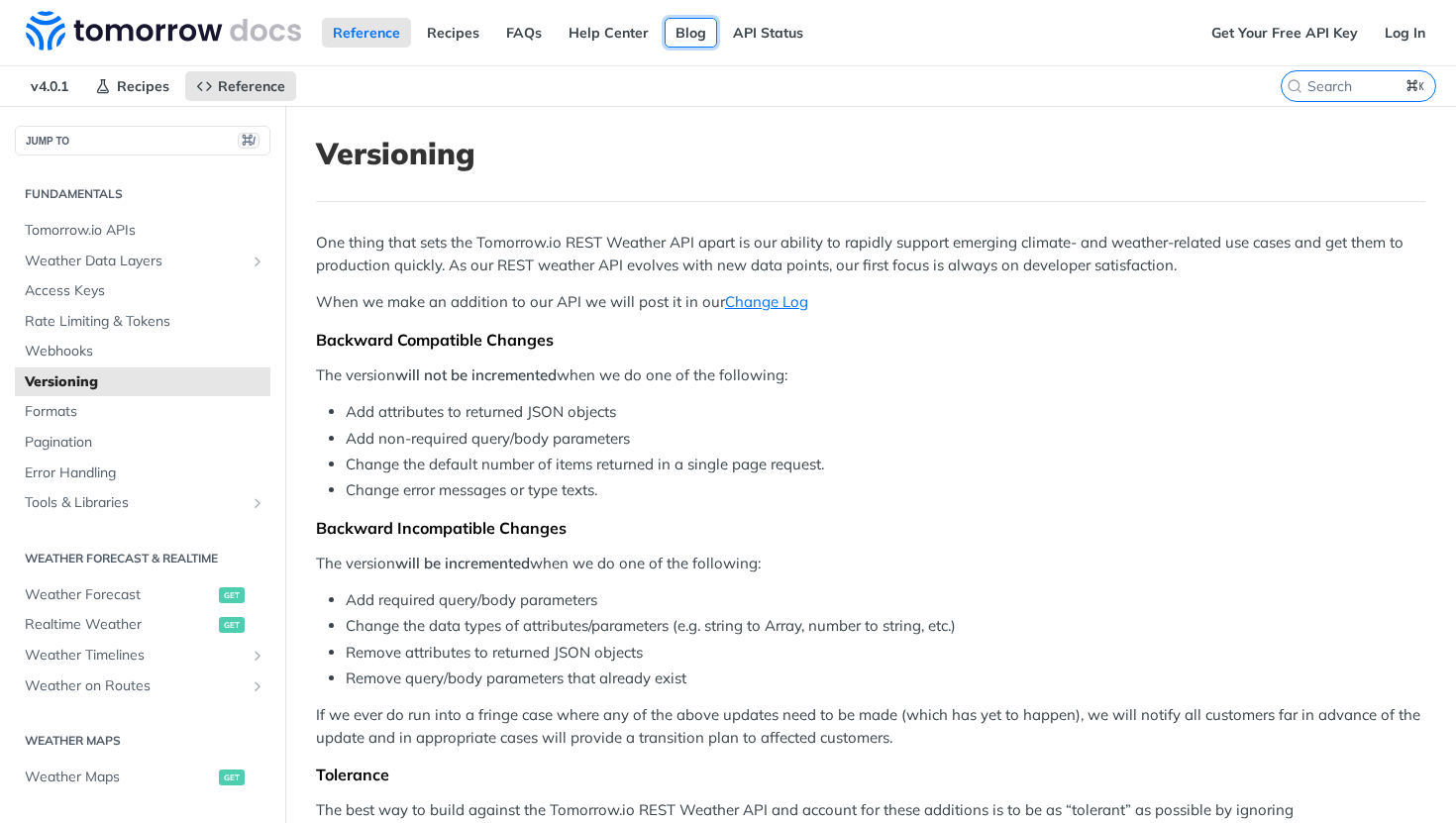 click on "Blog" at bounding box center (690, 33) 